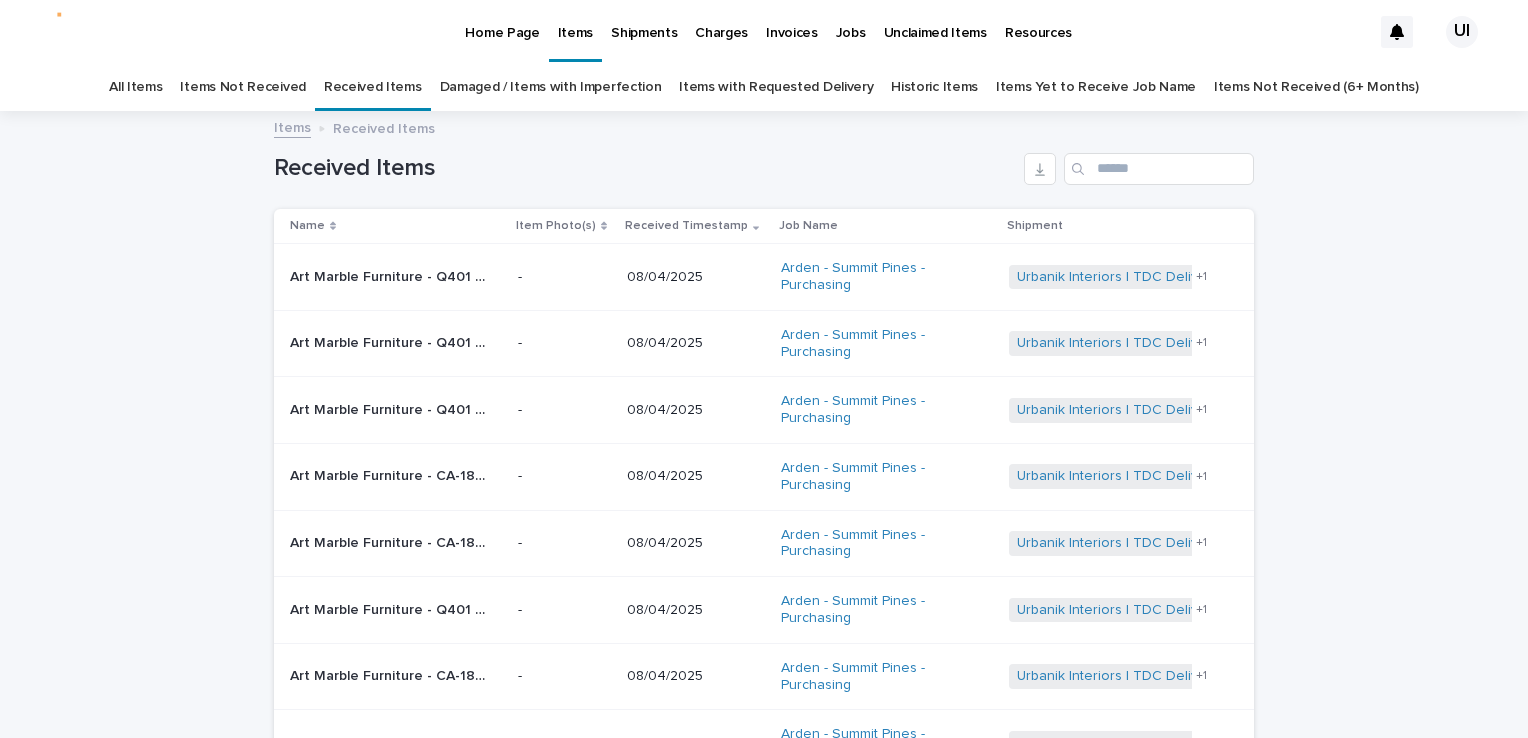 scroll, scrollTop: 0, scrollLeft: 0, axis: both 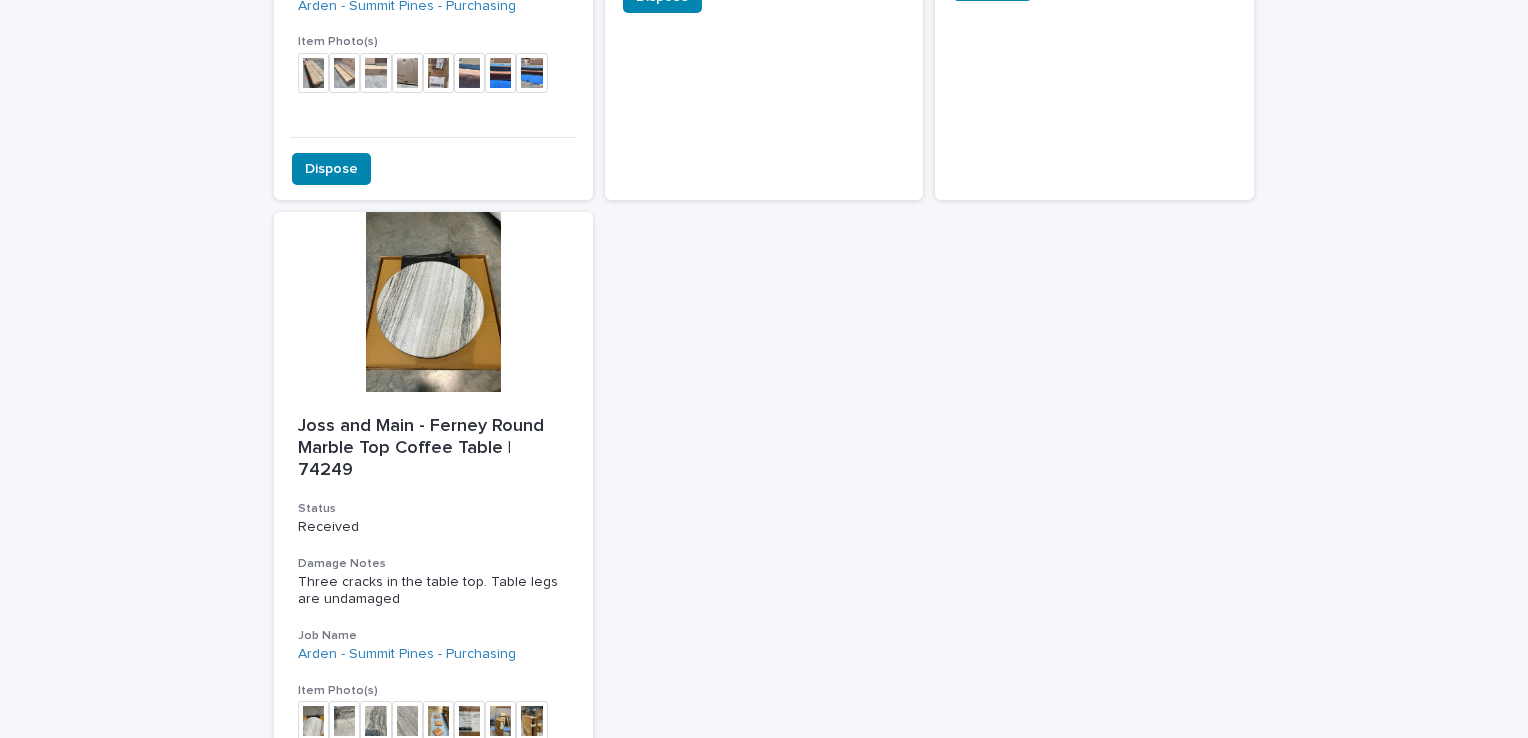 click at bounding box center (433, 302) 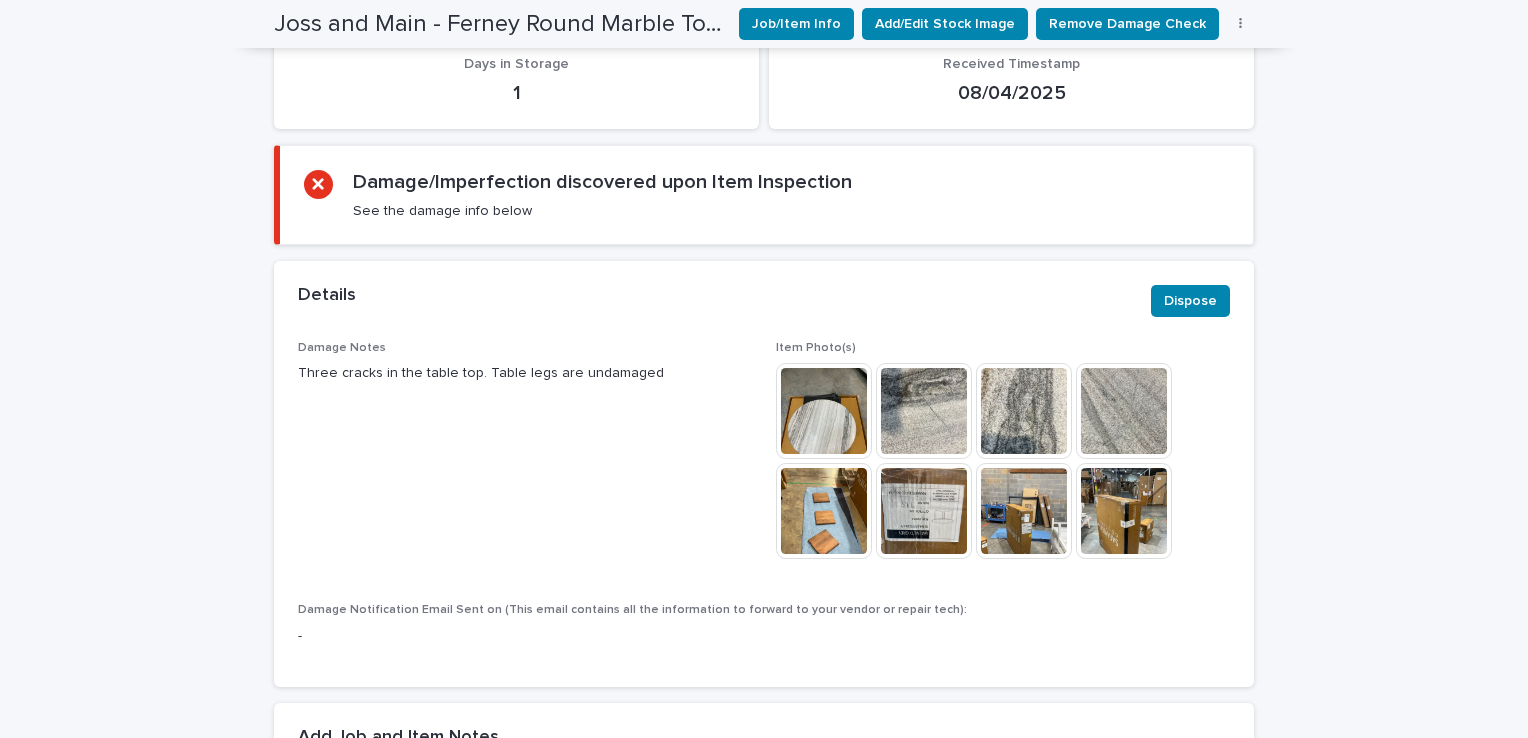 scroll, scrollTop: 500, scrollLeft: 0, axis: vertical 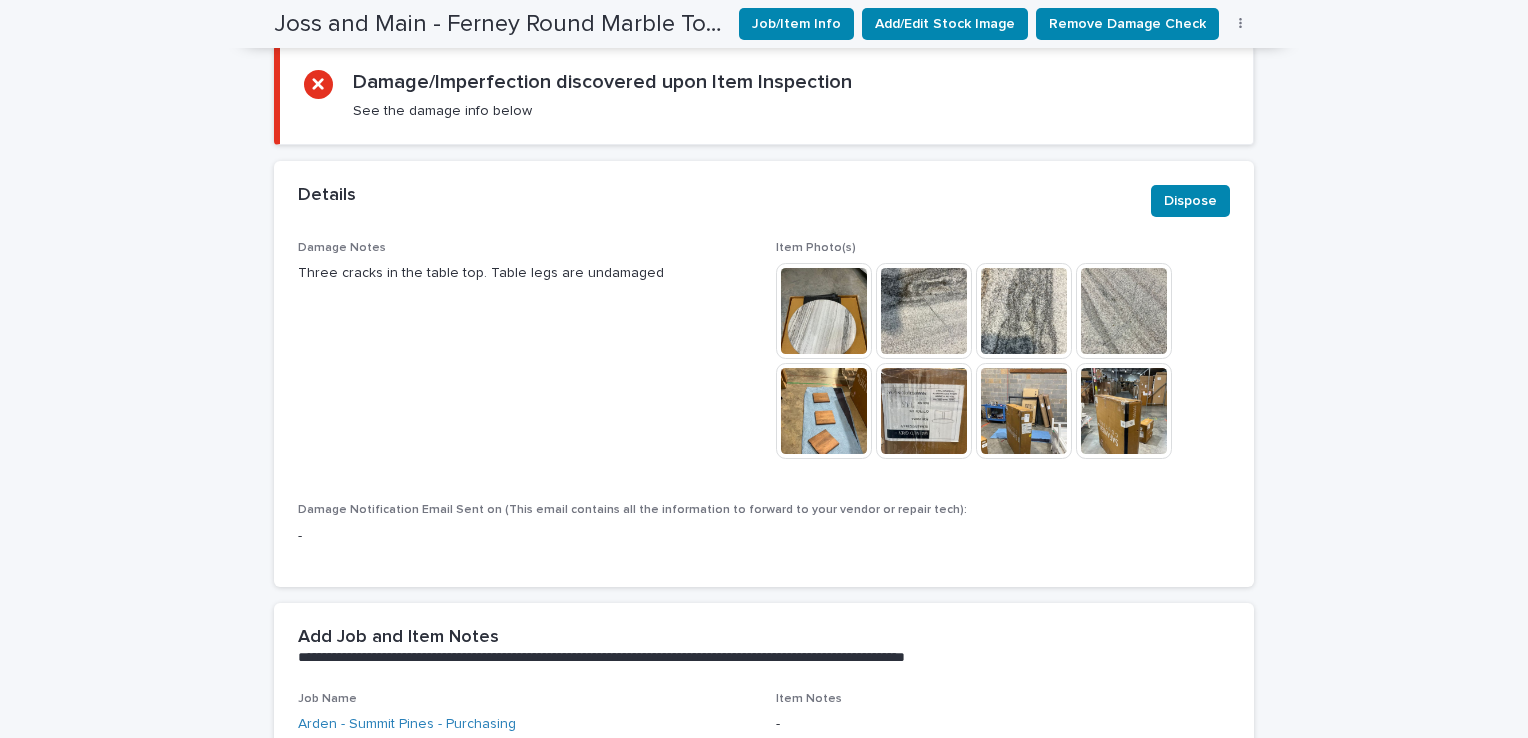 click at bounding box center [824, 311] 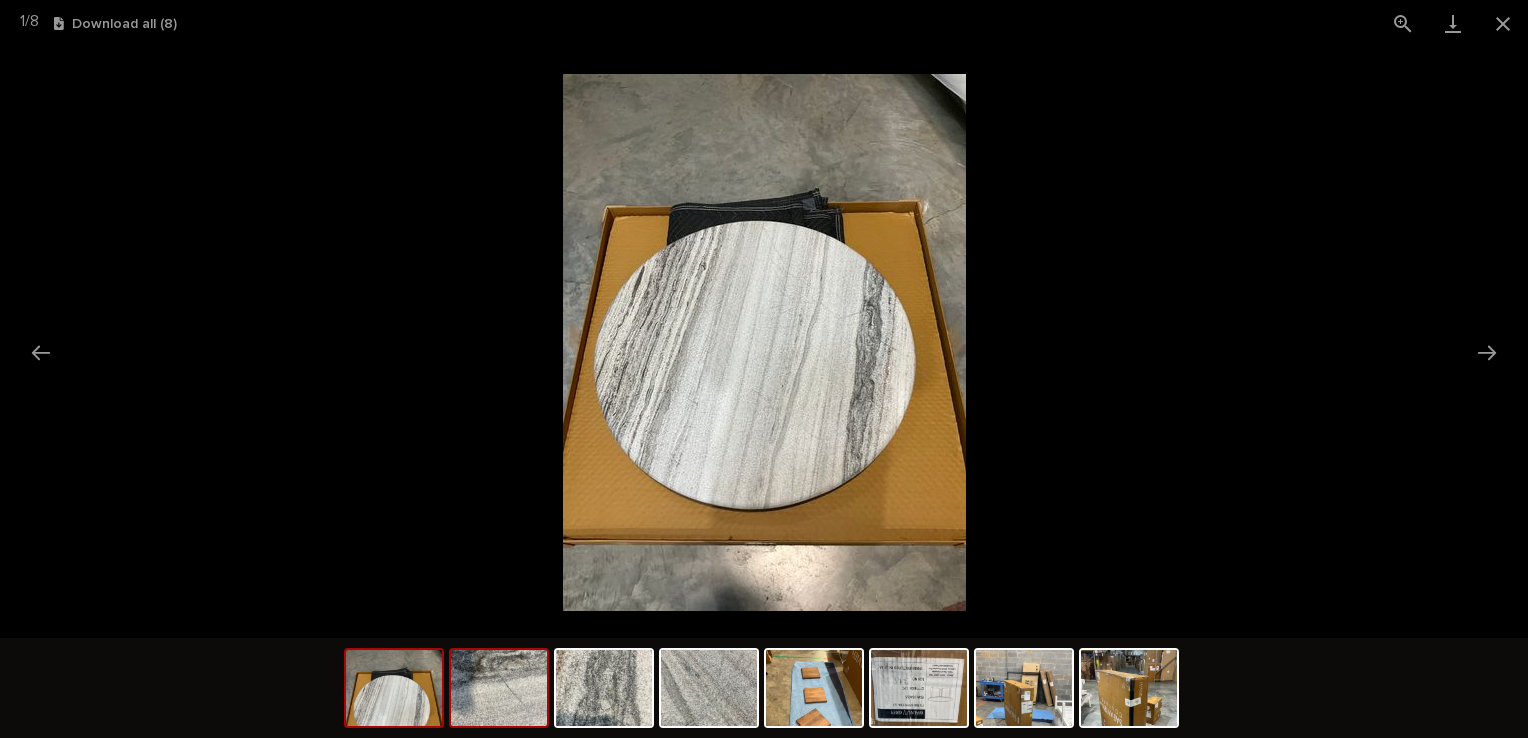 click at bounding box center [499, 688] 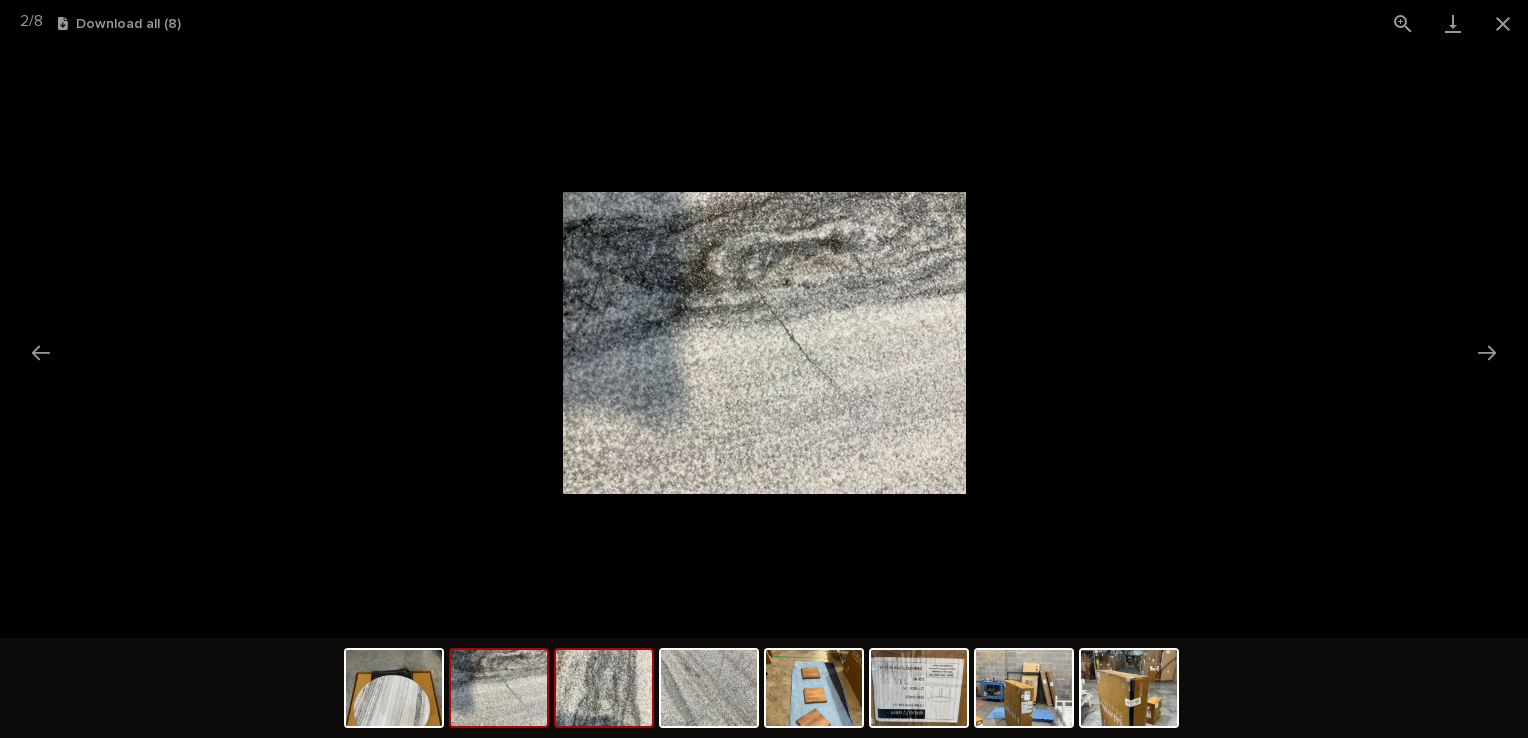 click at bounding box center (604, 688) 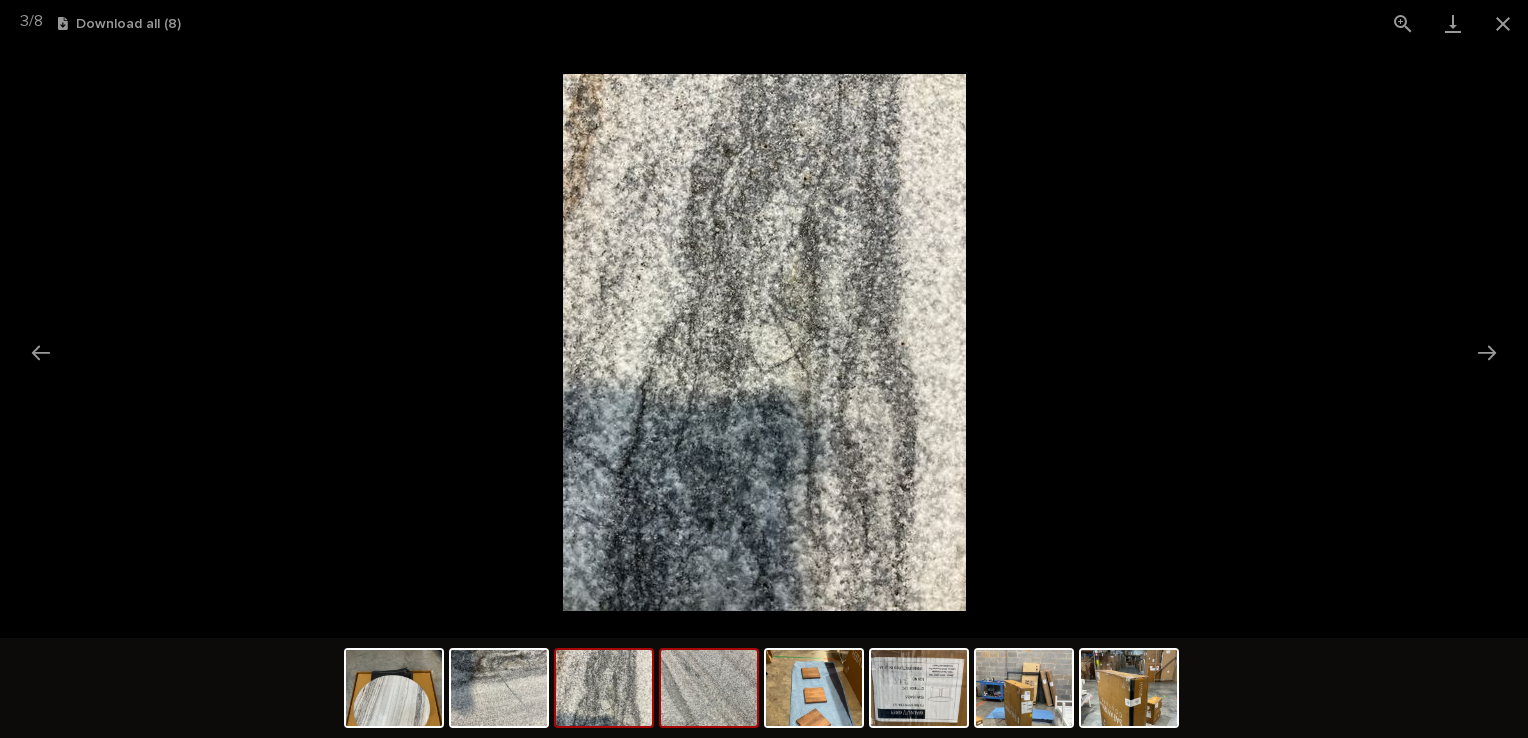 click at bounding box center (709, 688) 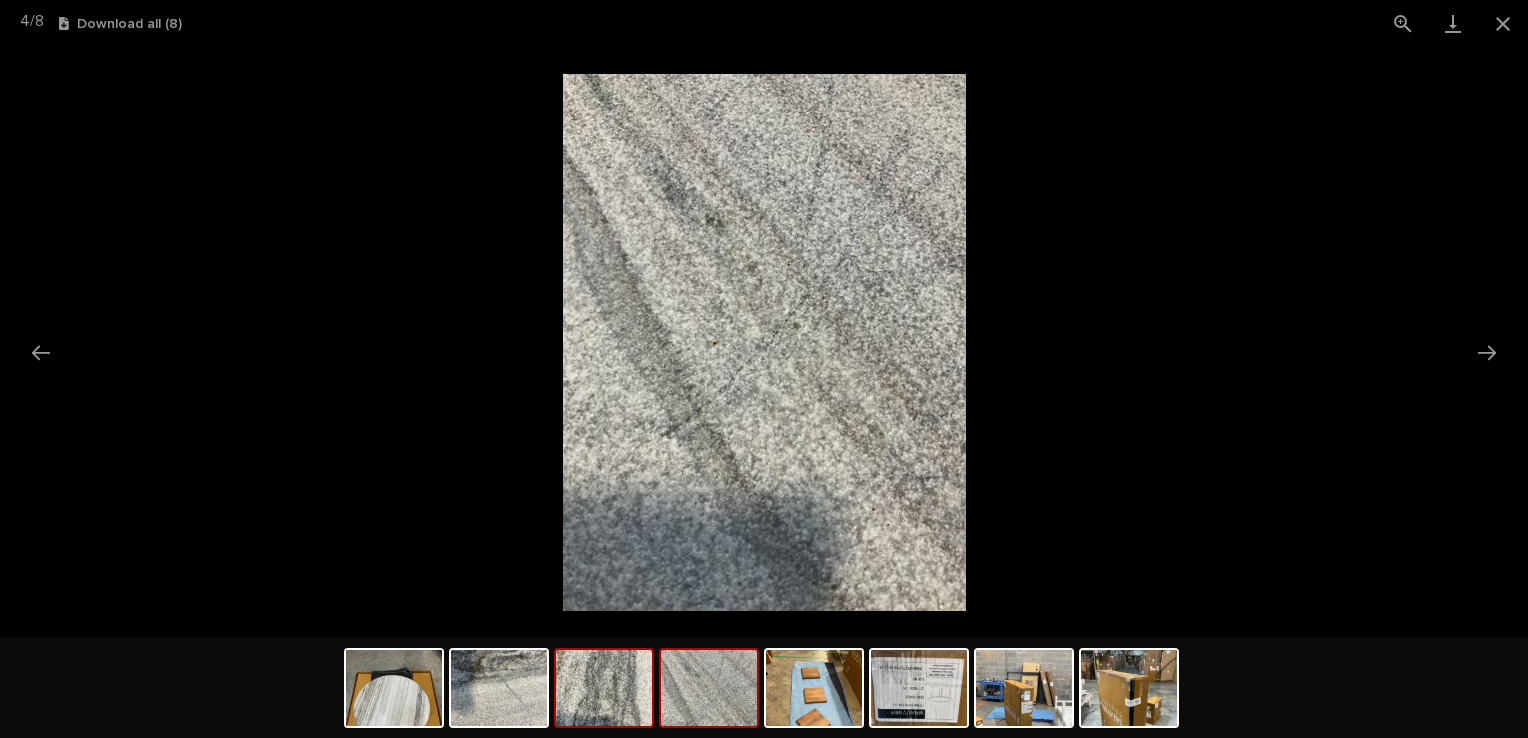 click at bounding box center [604, 688] 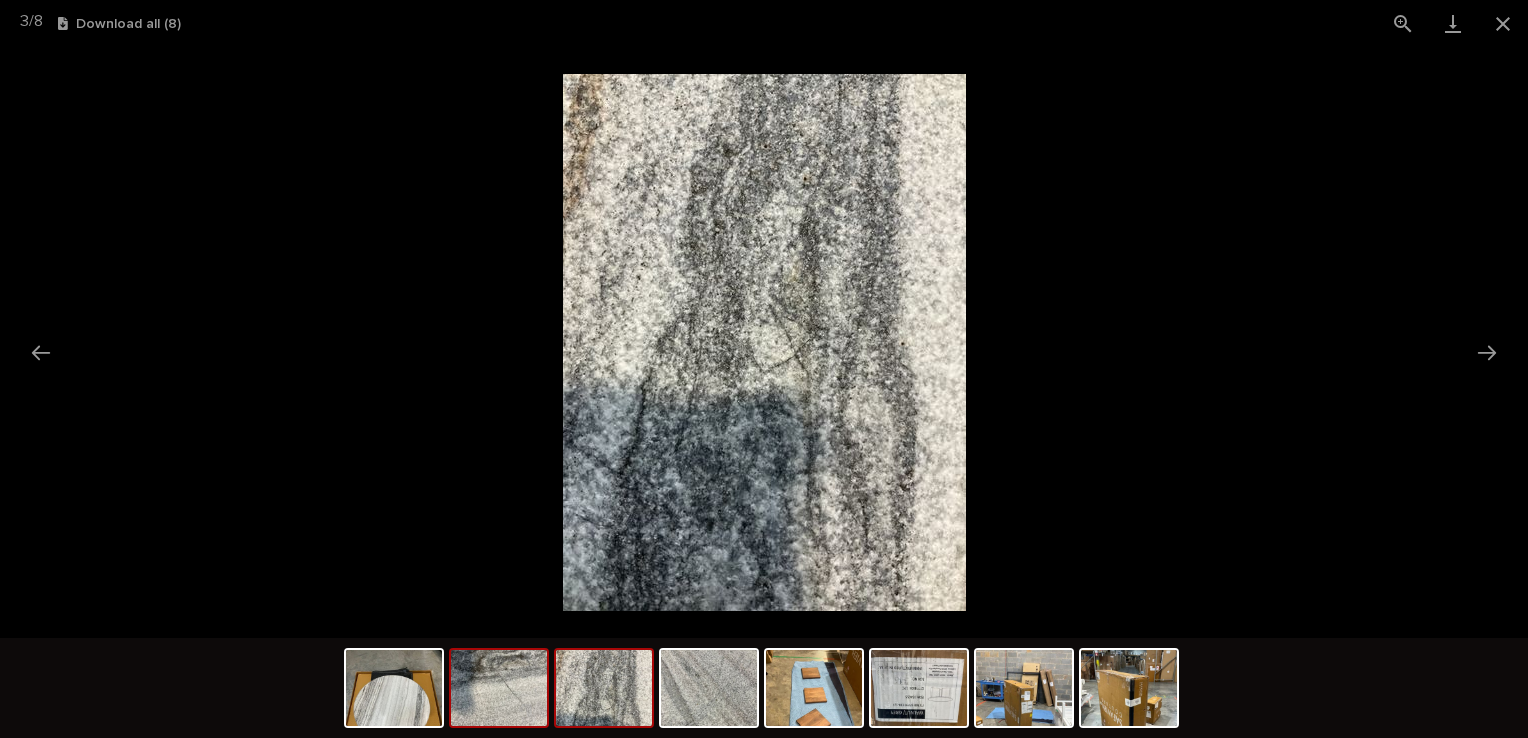 click at bounding box center (499, 688) 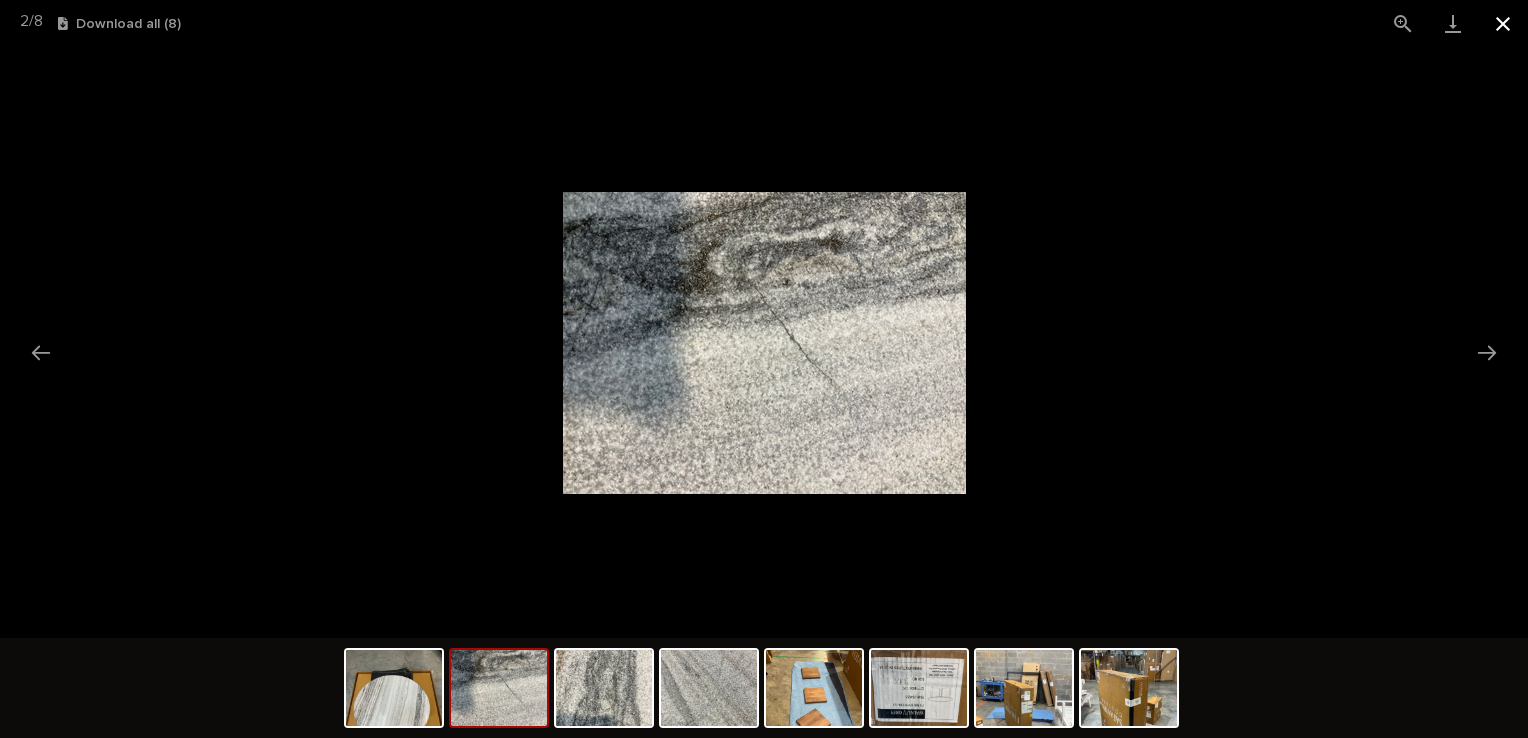 click at bounding box center [1503, 23] 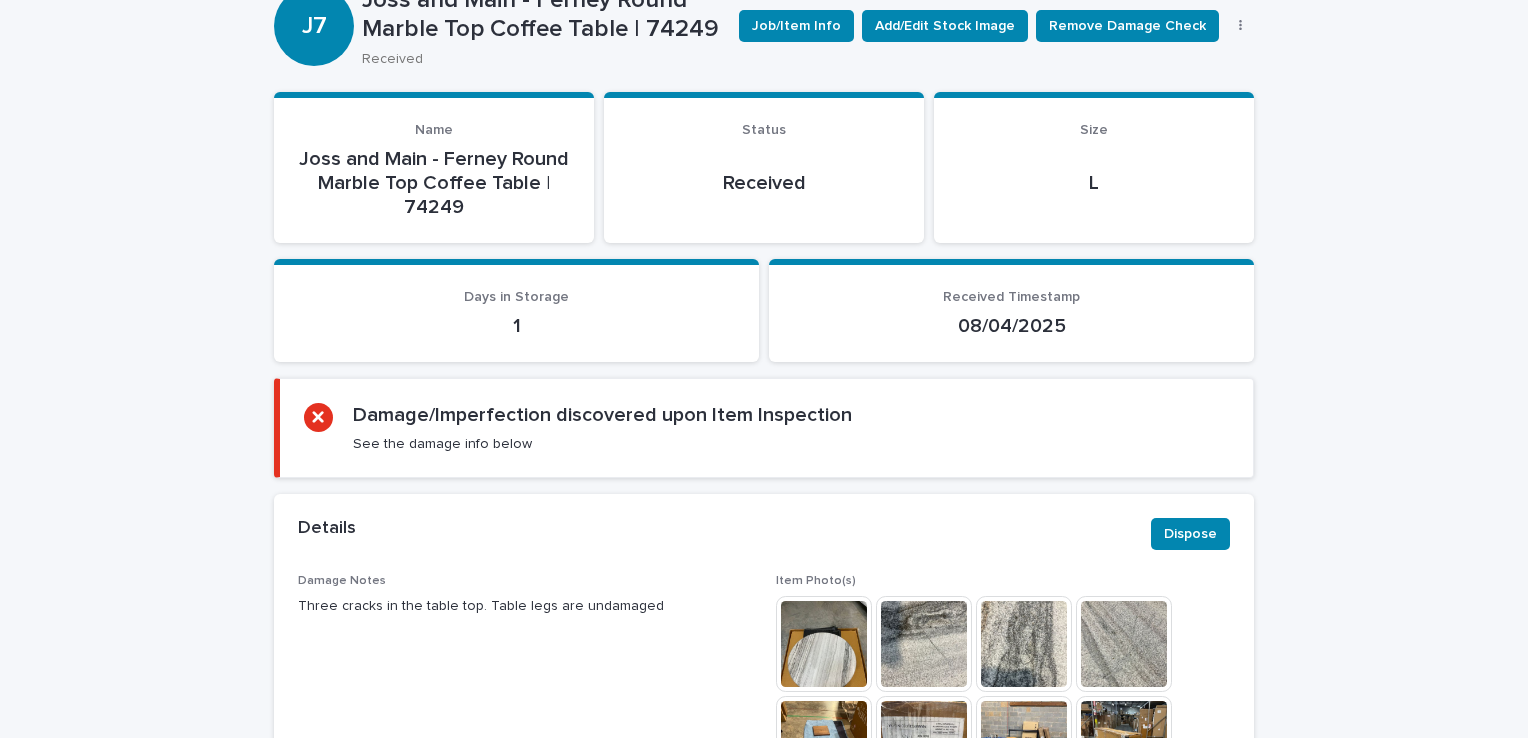 scroll, scrollTop: 200, scrollLeft: 0, axis: vertical 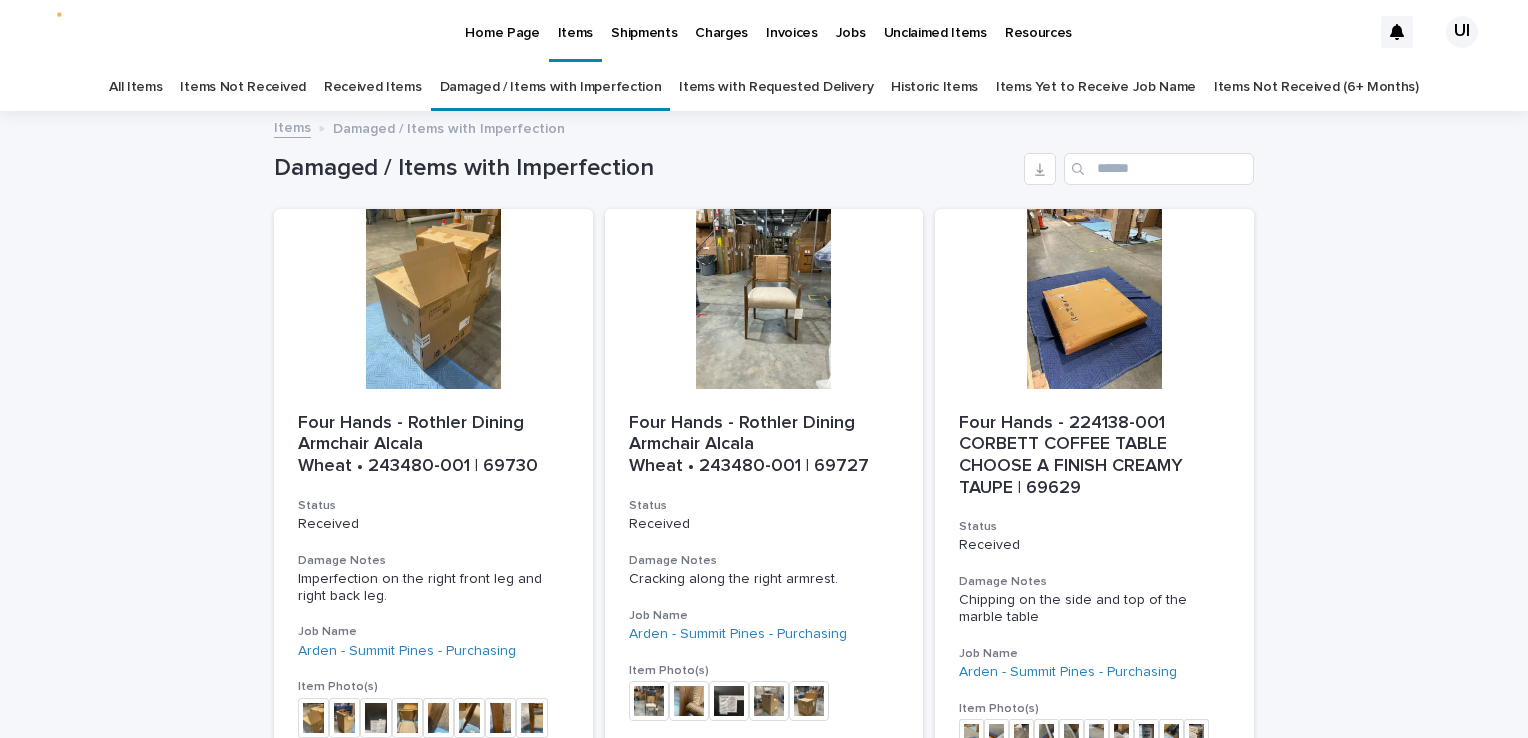 click on "Home Page" at bounding box center (502, 21) 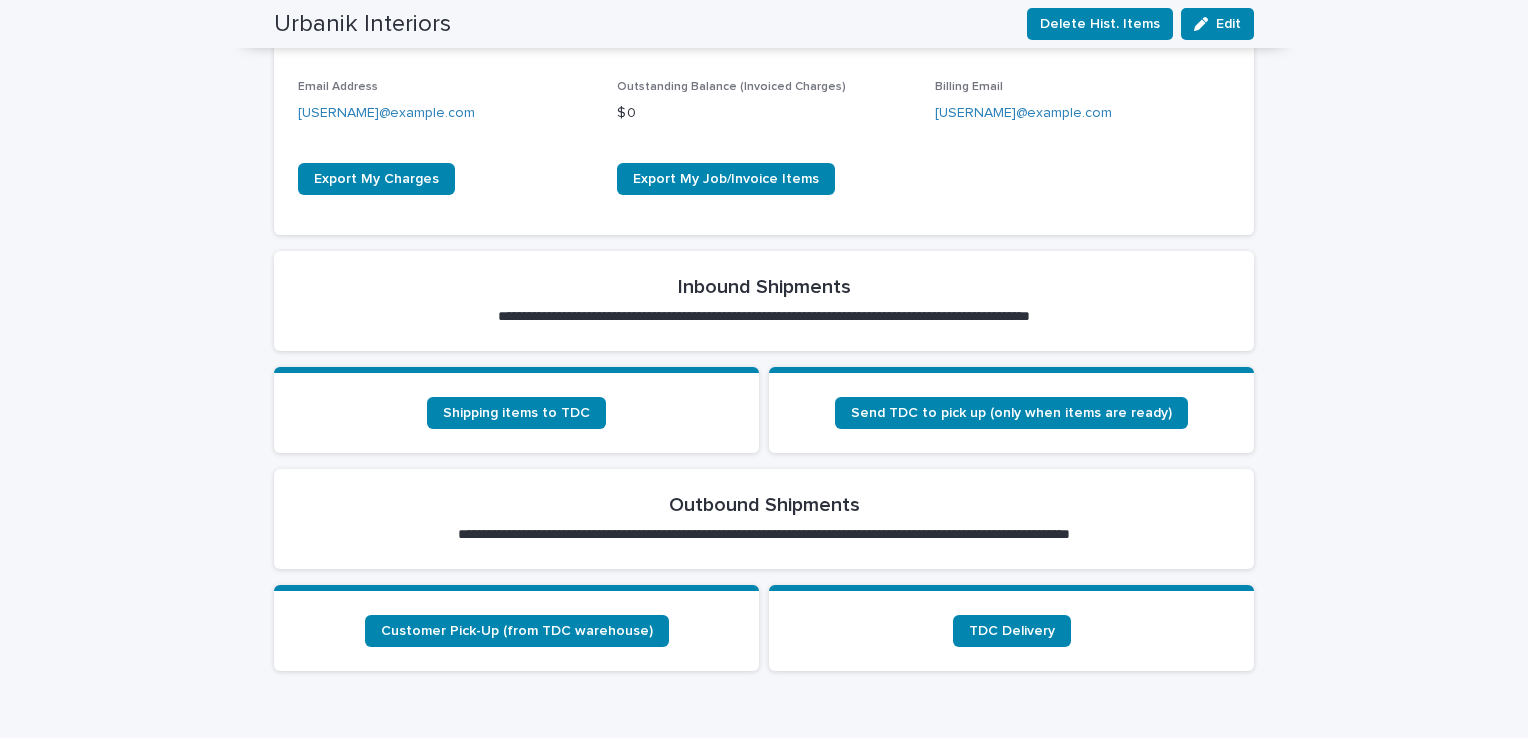 scroll, scrollTop: 700, scrollLeft: 0, axis: vertical 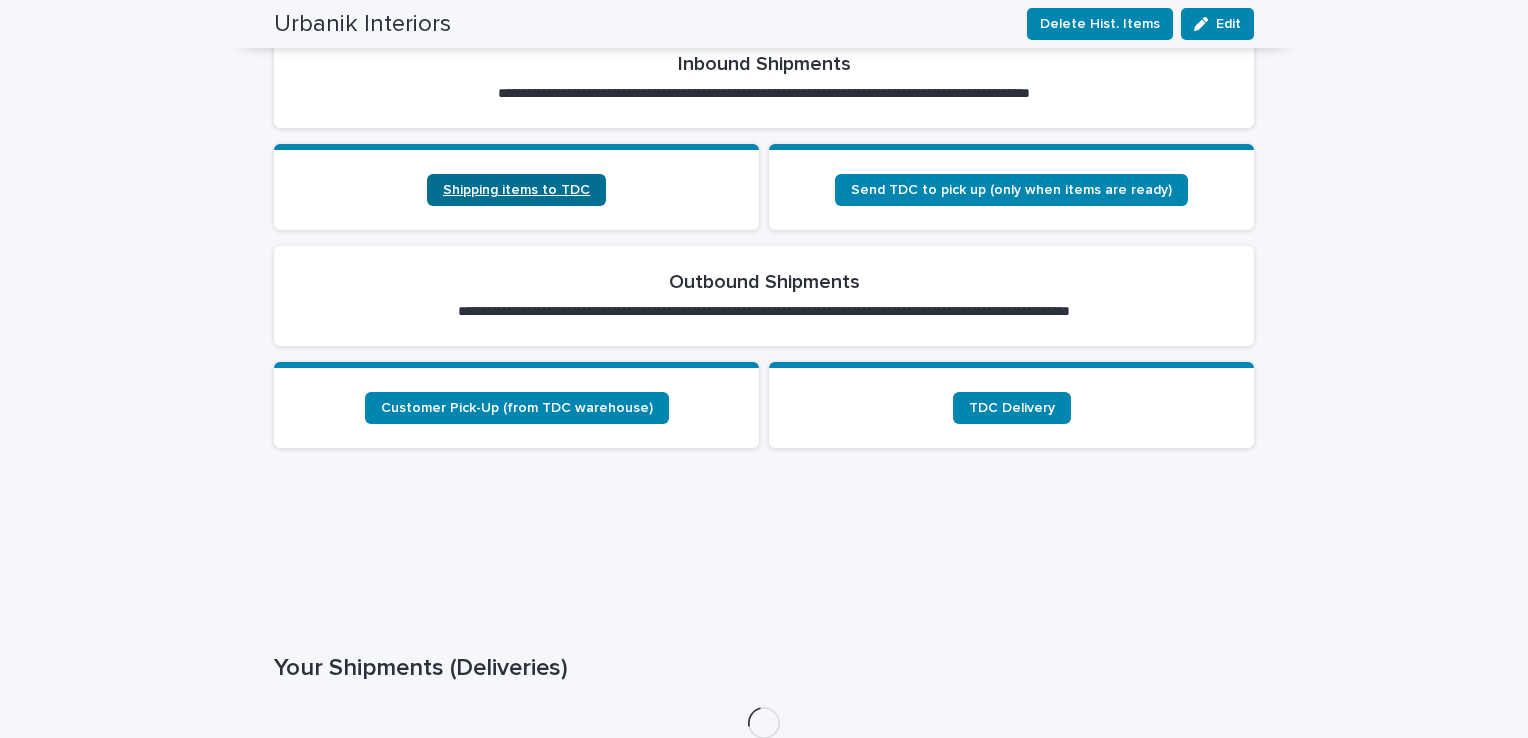 click on "Shipping items to TDC" at bounding box center [516, 190] 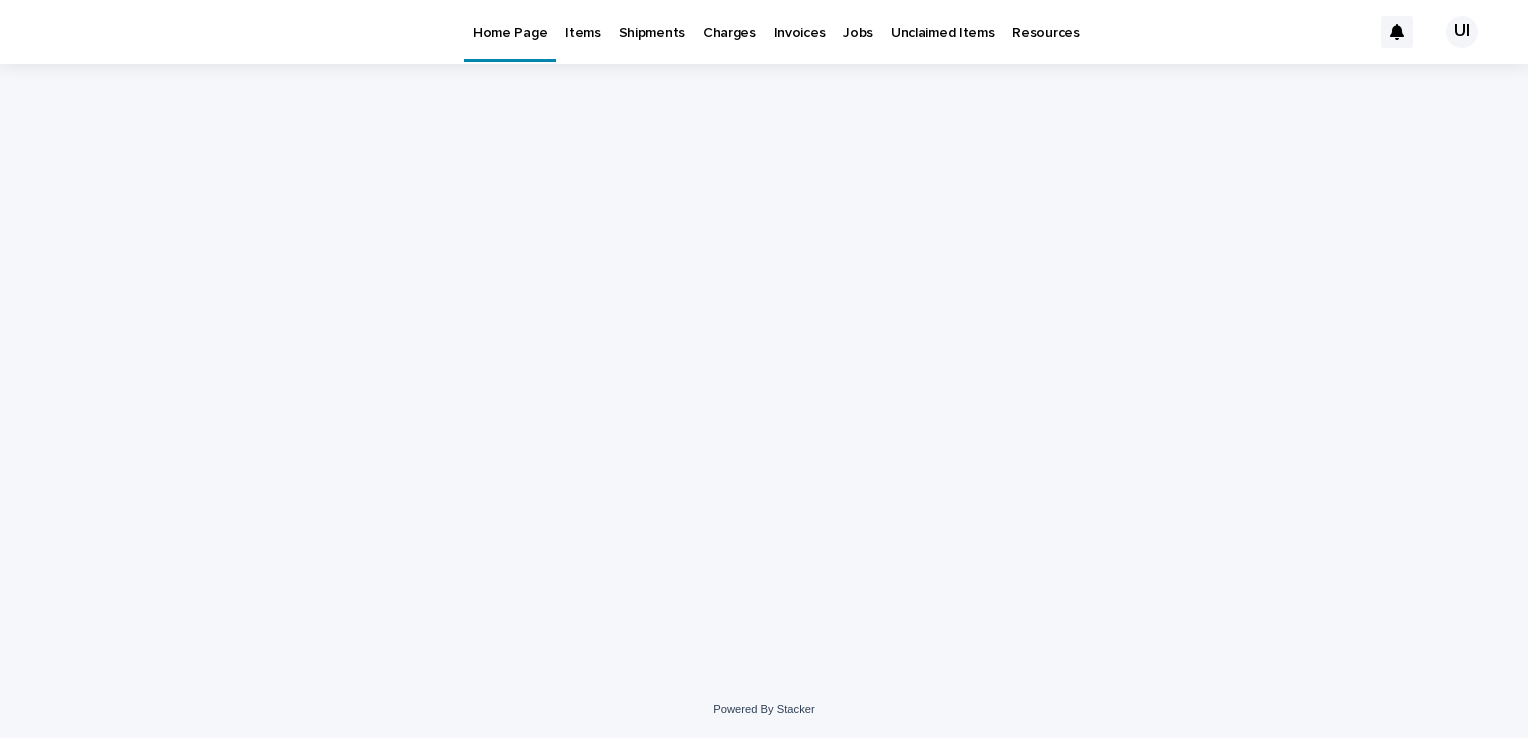scroll, scrollTop: 0, scrollLeft: 0, axis: both 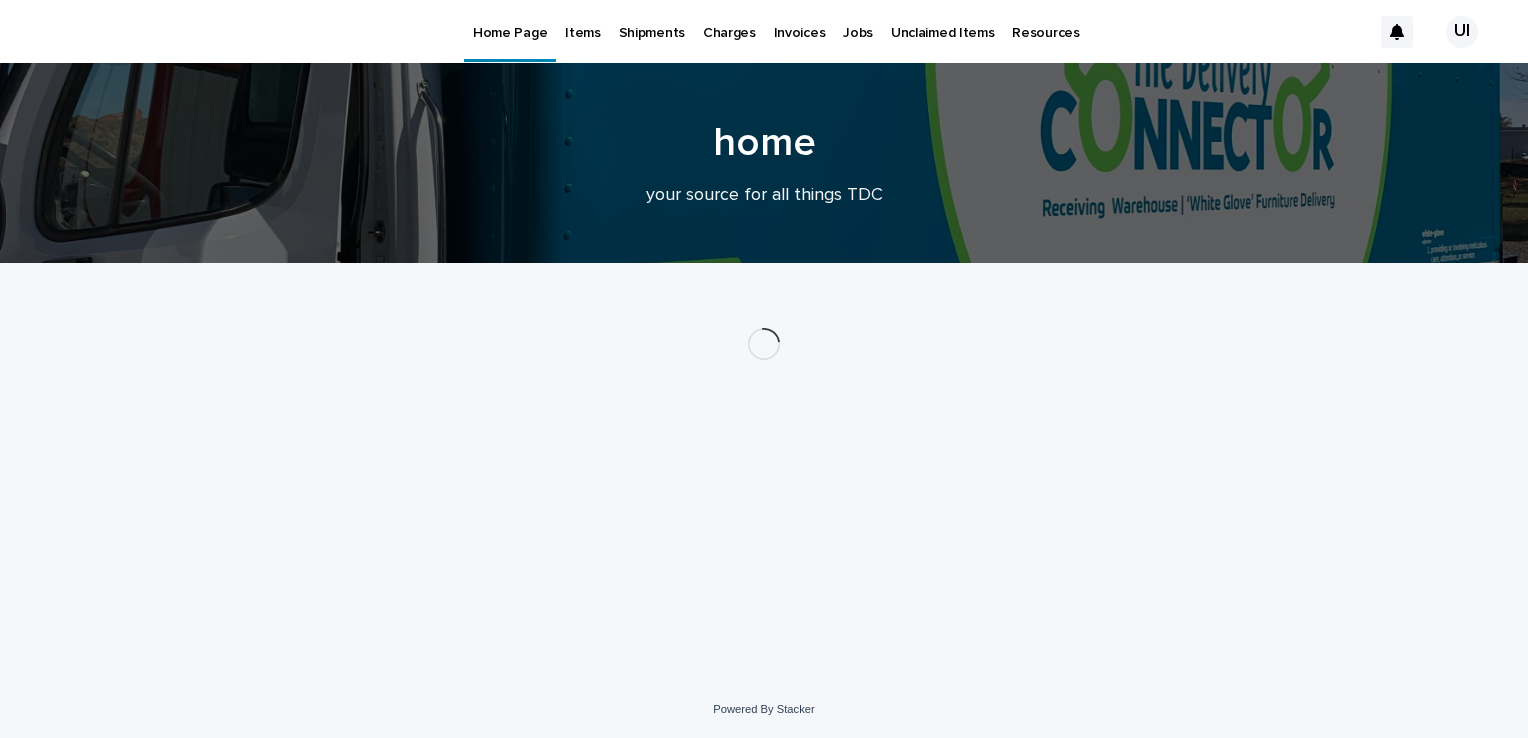 click on "Items" at bounding box center (582, 21) 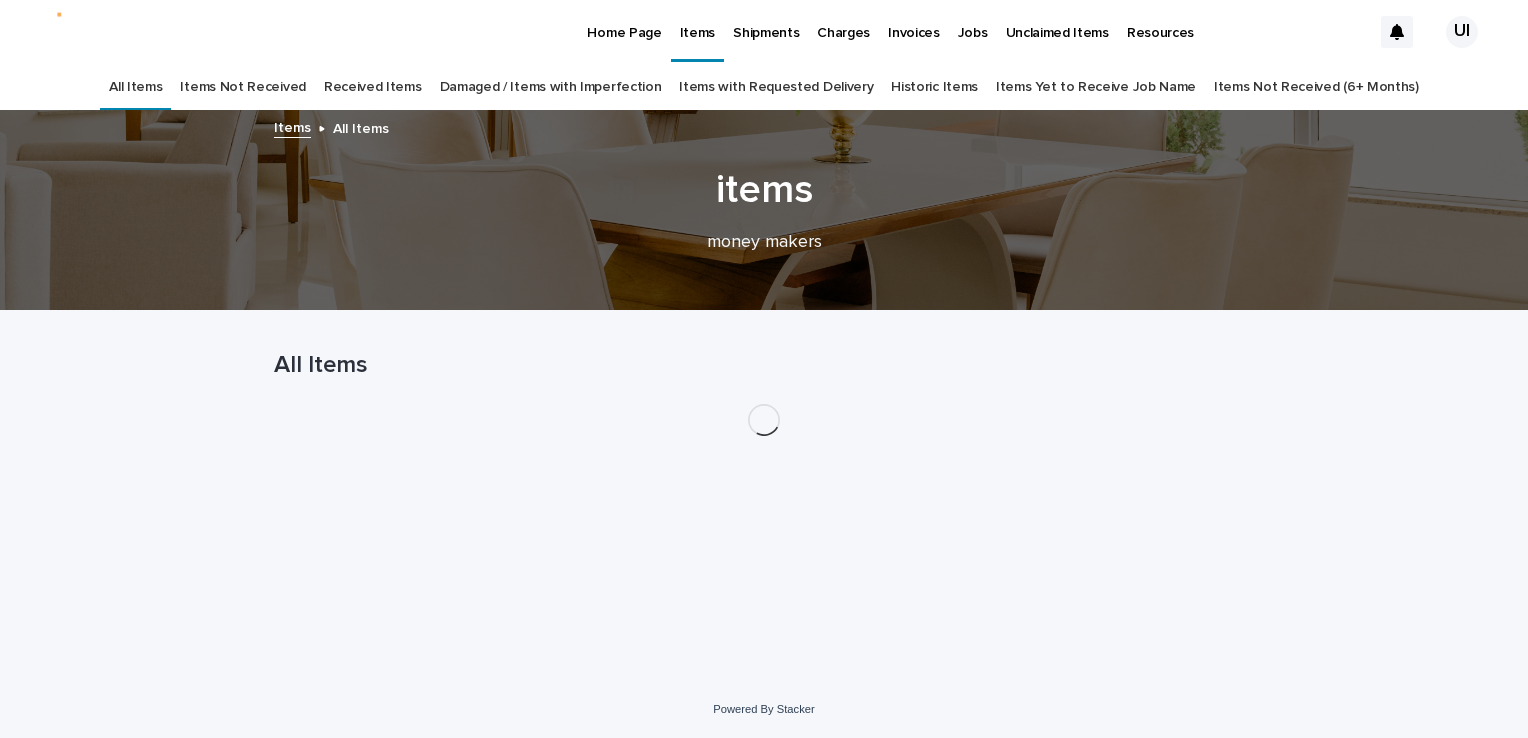 click on "Received Items" at bounding box center [373, 87] 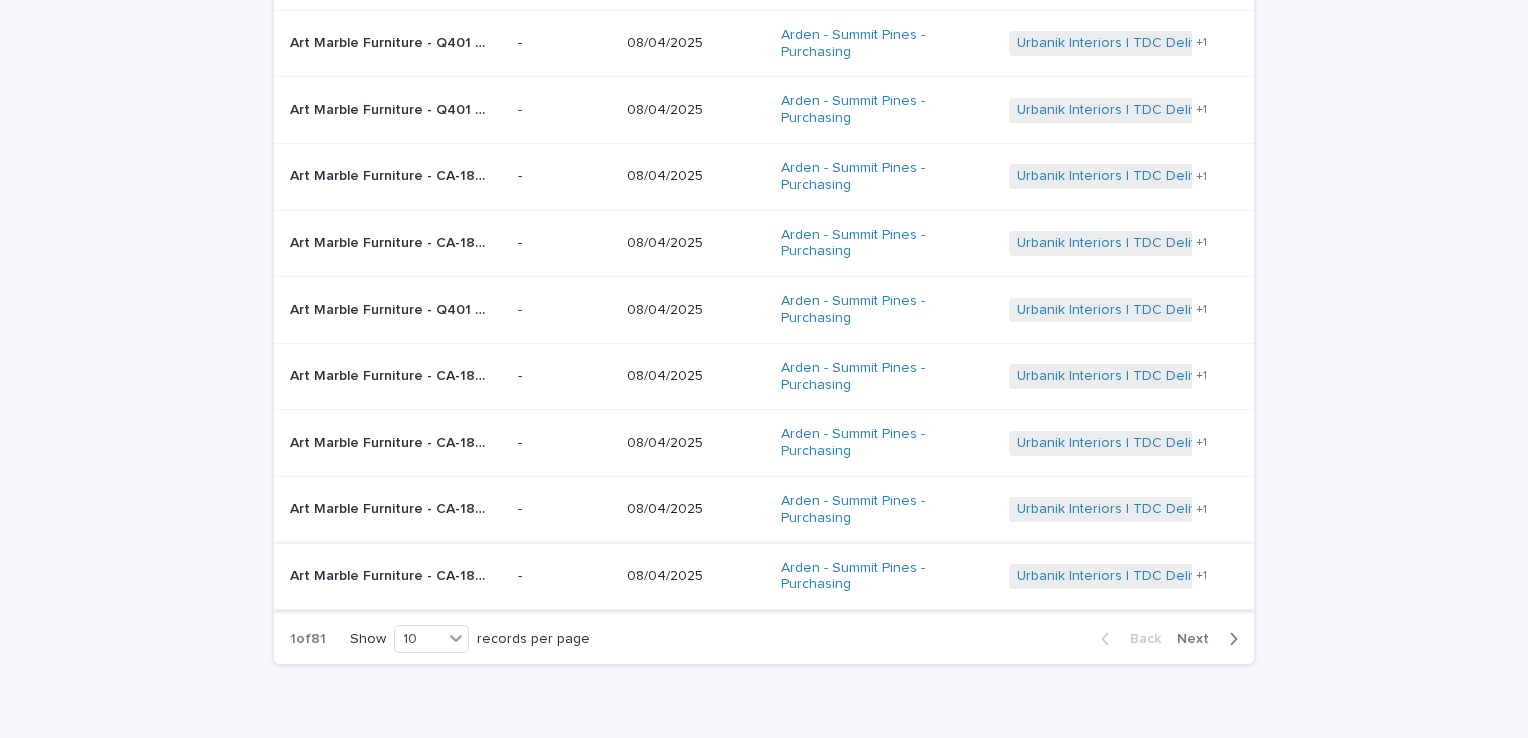 scroll, scrollTop: 200, scrollLeft: 0, axis: vertical 